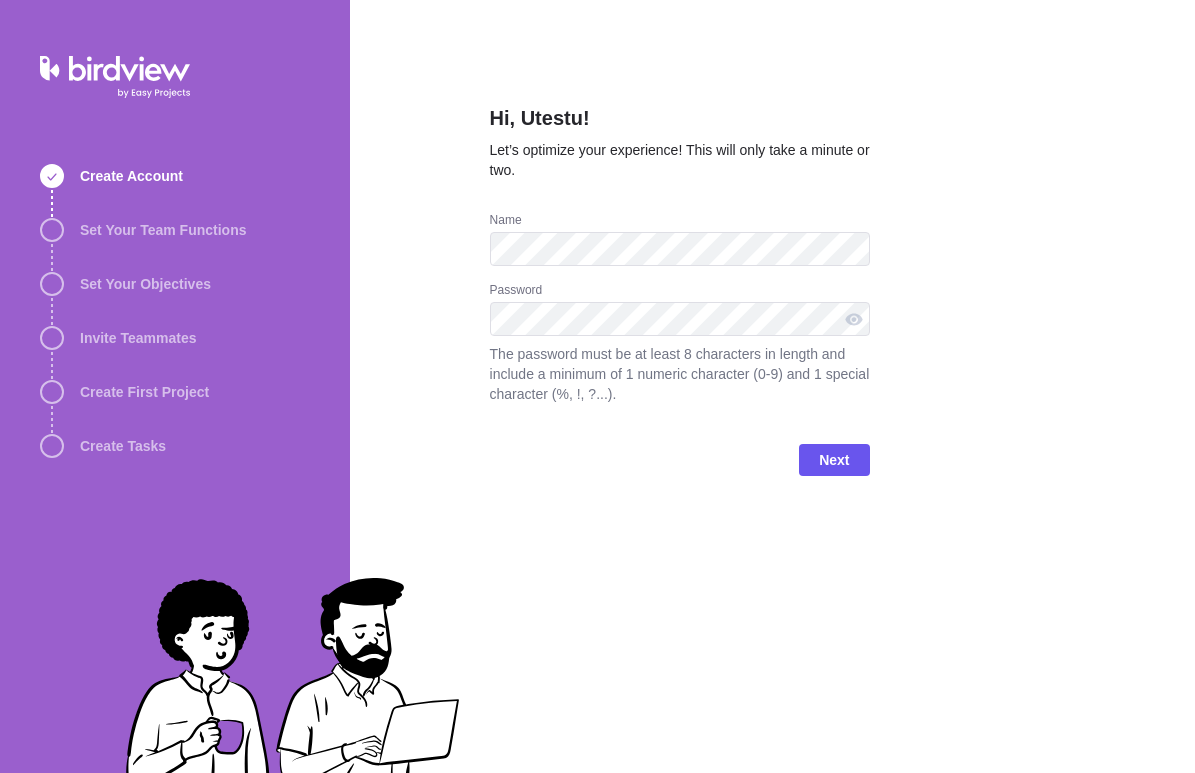 scroll, scrollTop: 0, scrollLeft: 0, axis: both 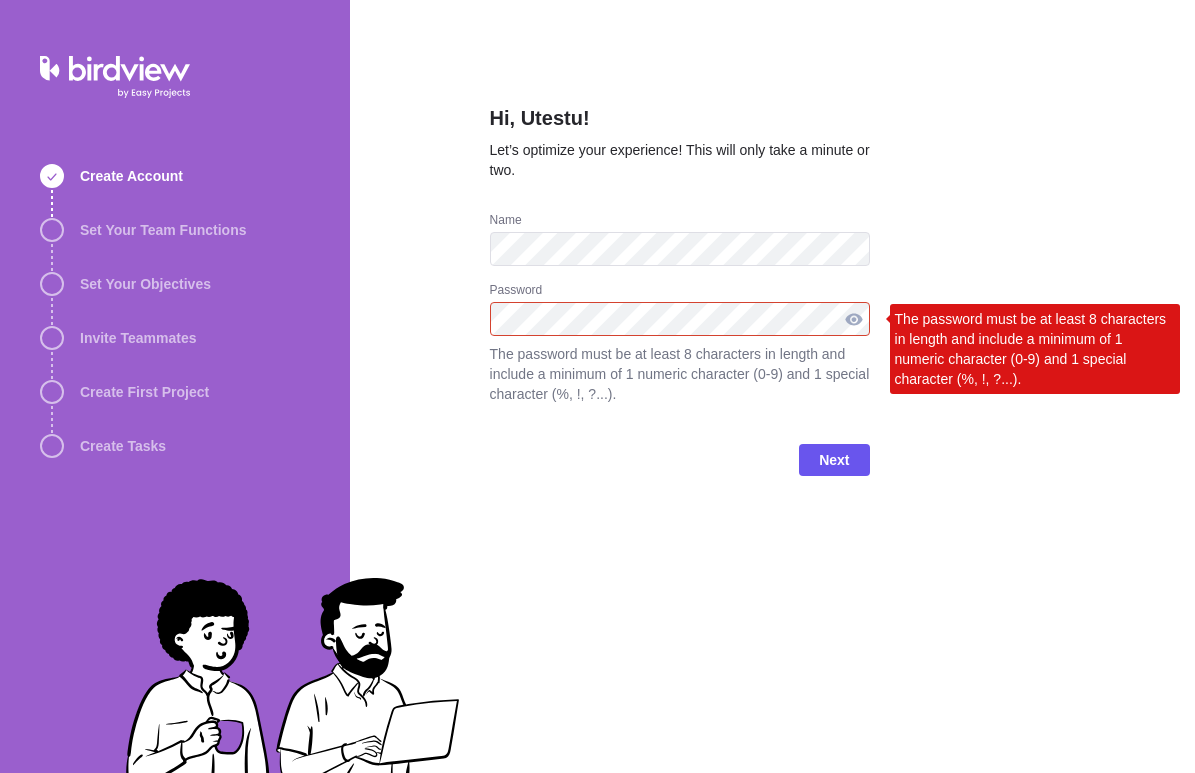 click at bounding box center (854, 319) 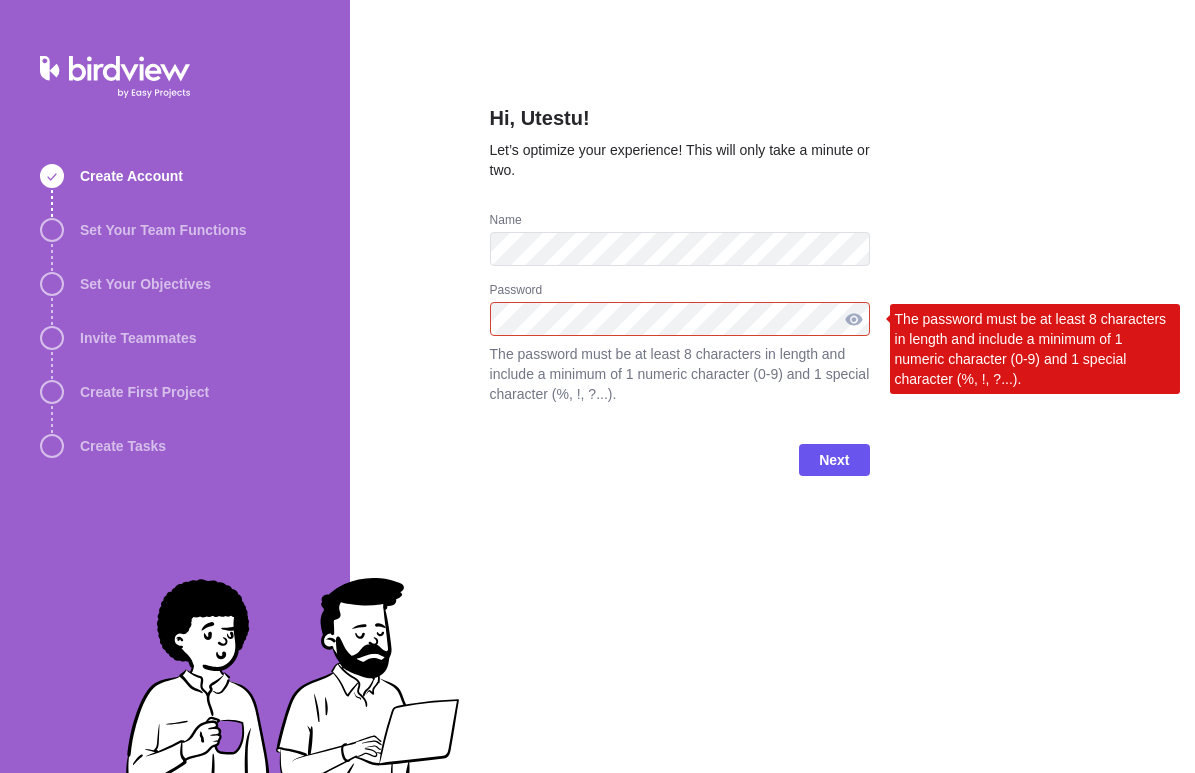click at bounding box center (854, 319) 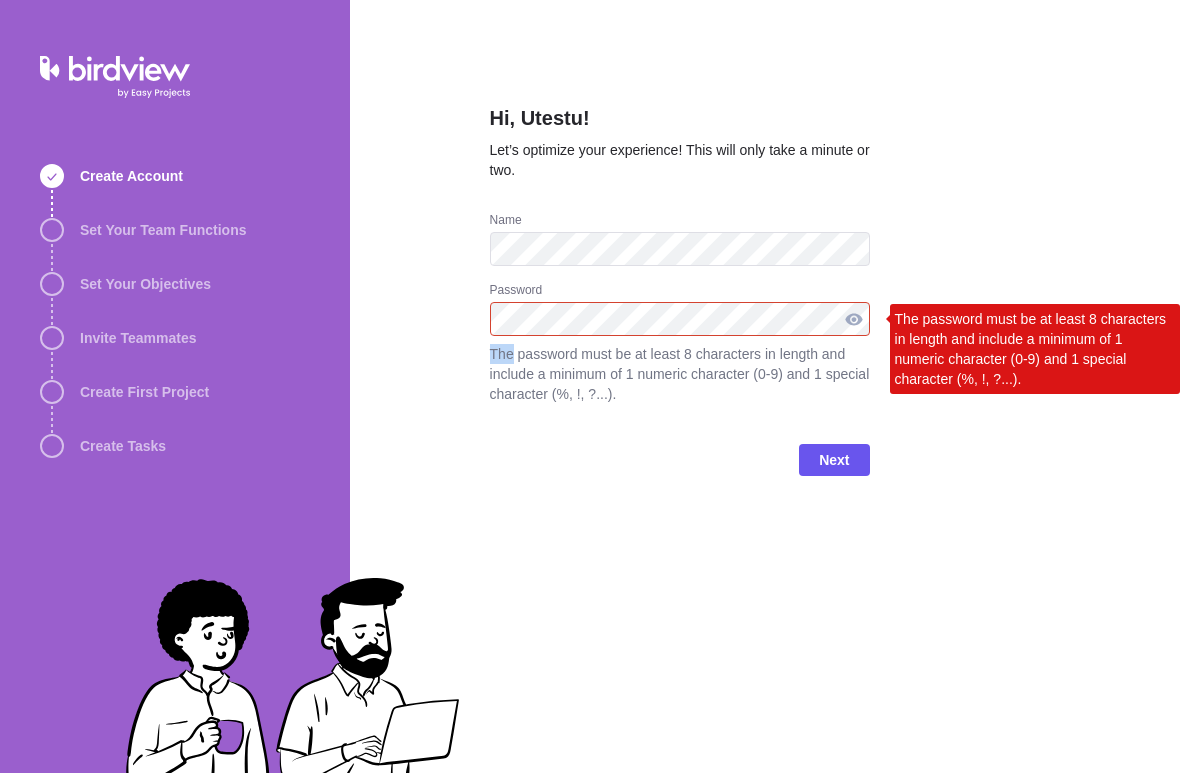 click at bounding box center [854, 319] 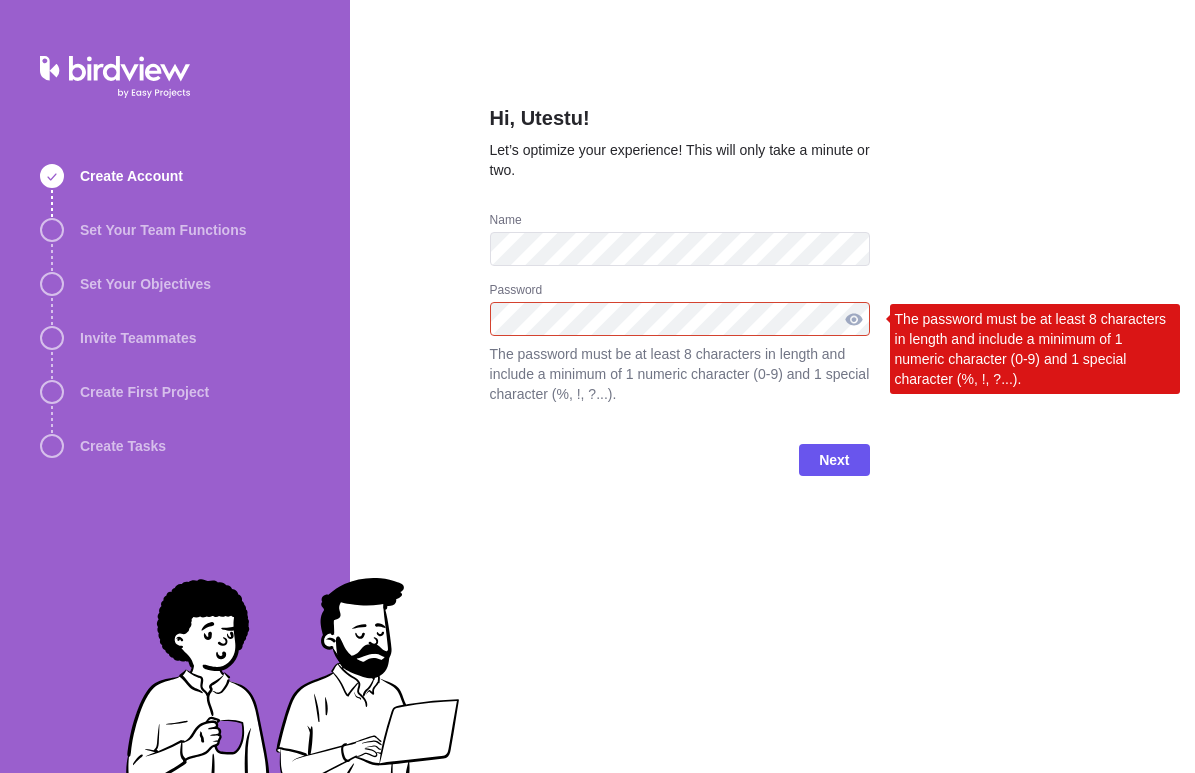 click at bounding box center (854, 319) 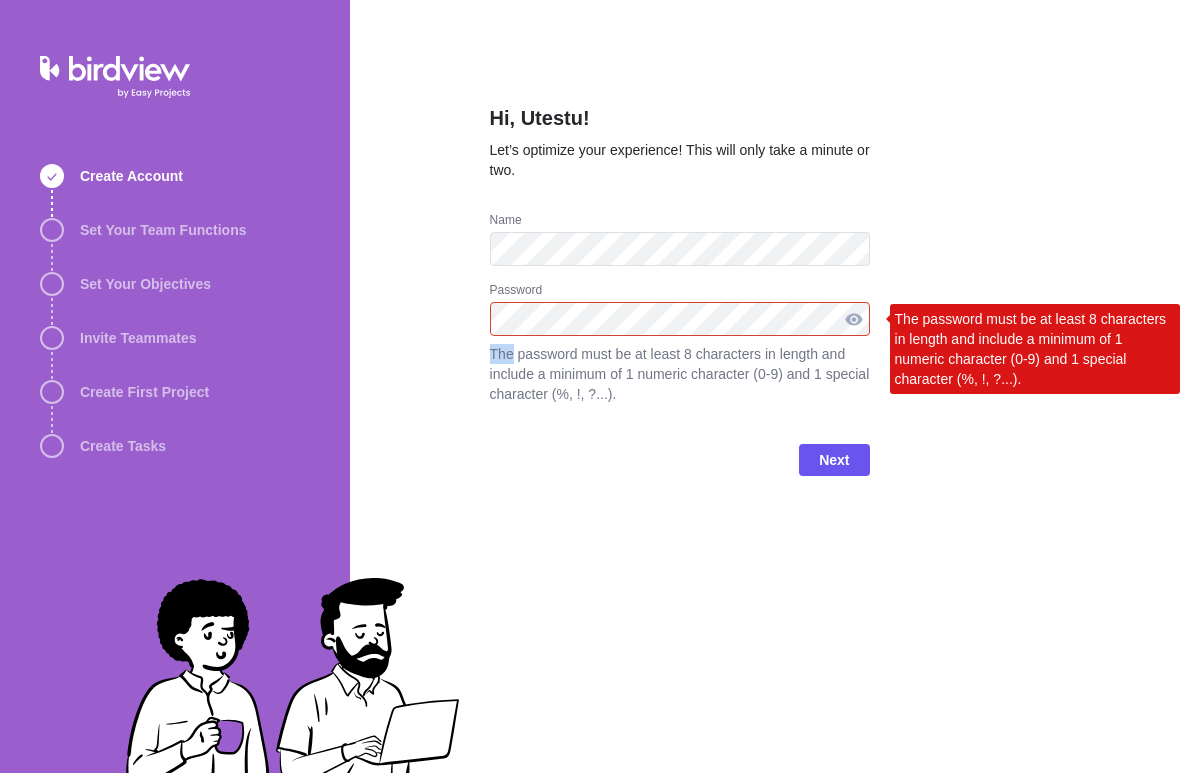 click at bounding box center [854, 319] 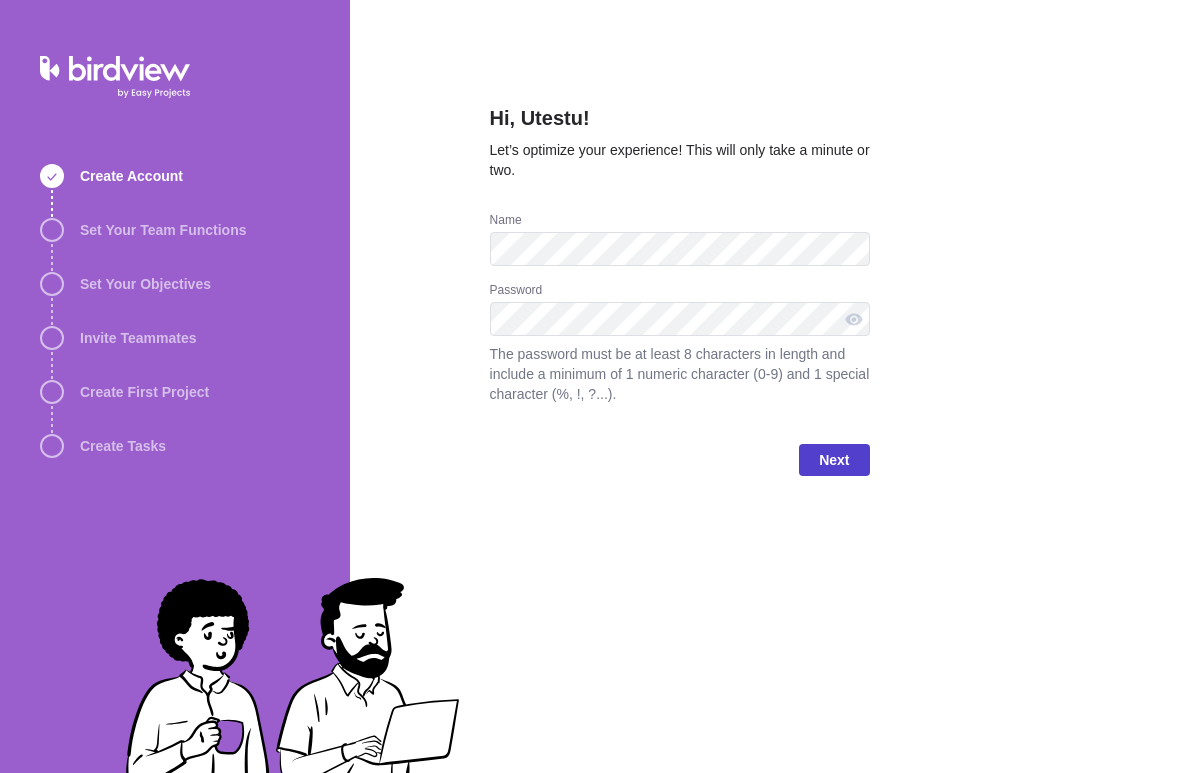 click on "Next" at bounding box center (834, 460) 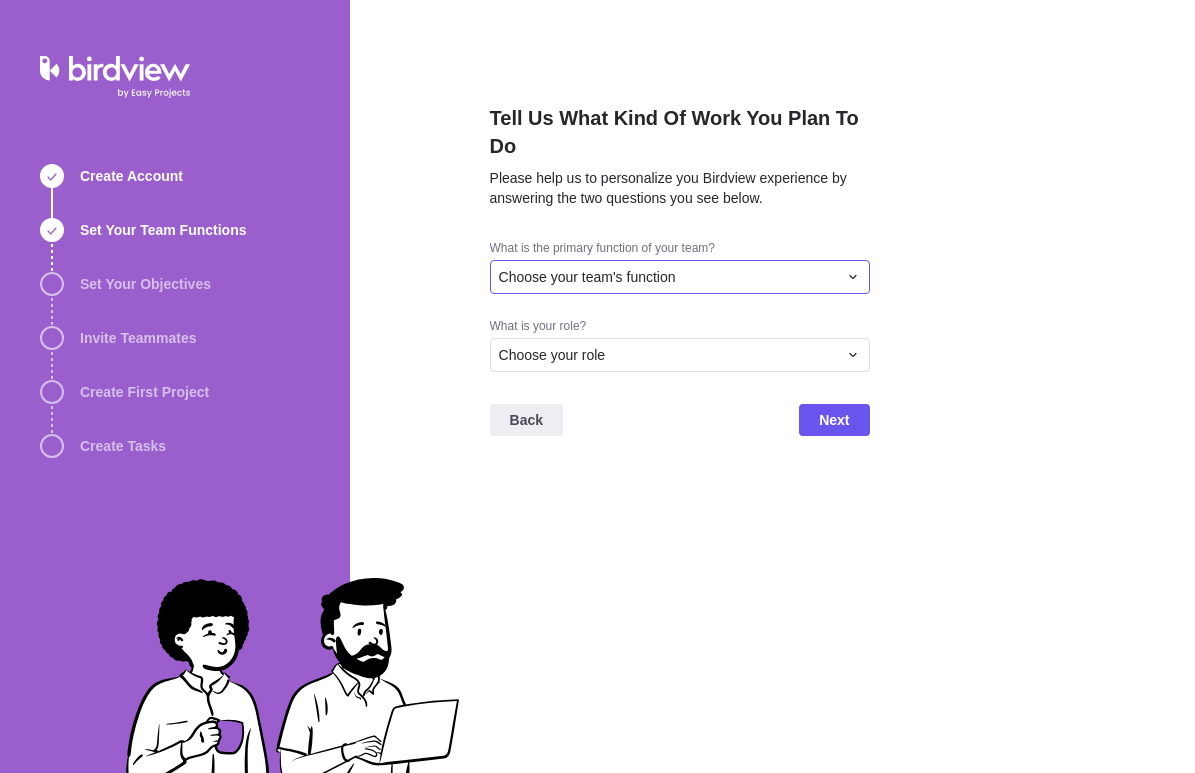 click on "Choose your team's function" at bounding box center [668, 277] 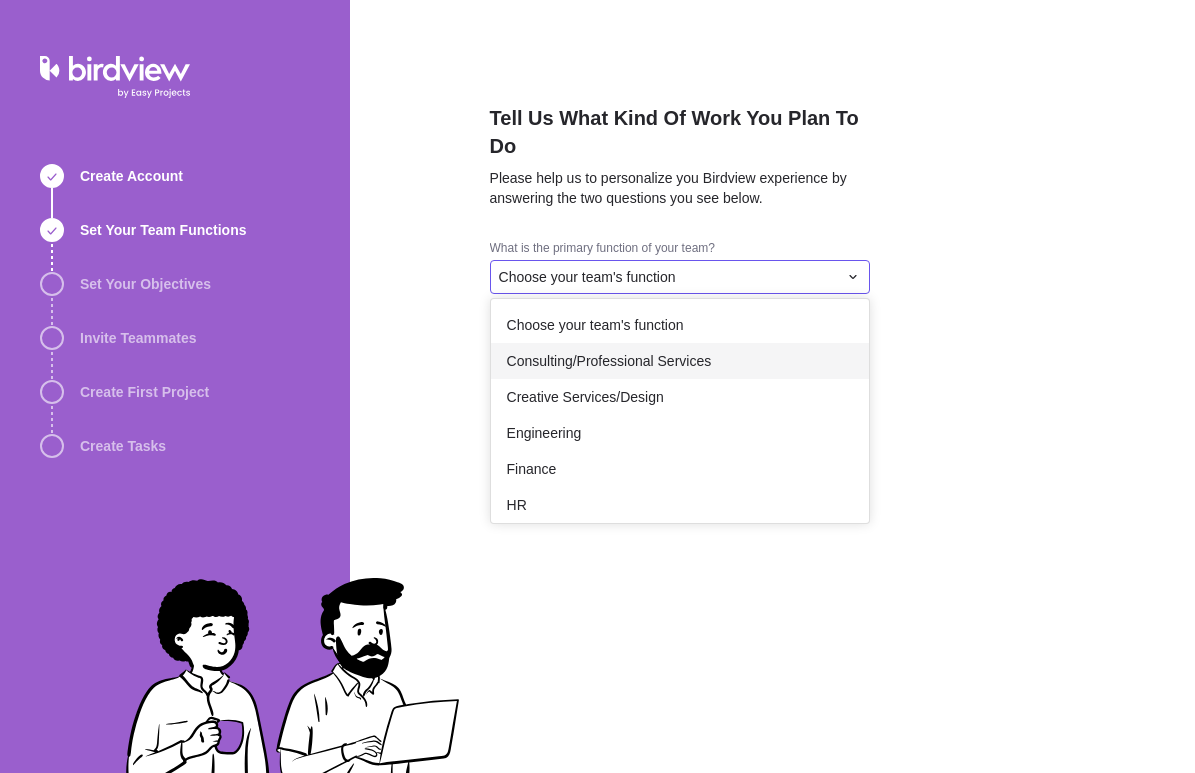 click on "Consulting/Professional Services" at bounding box center (609, 361) 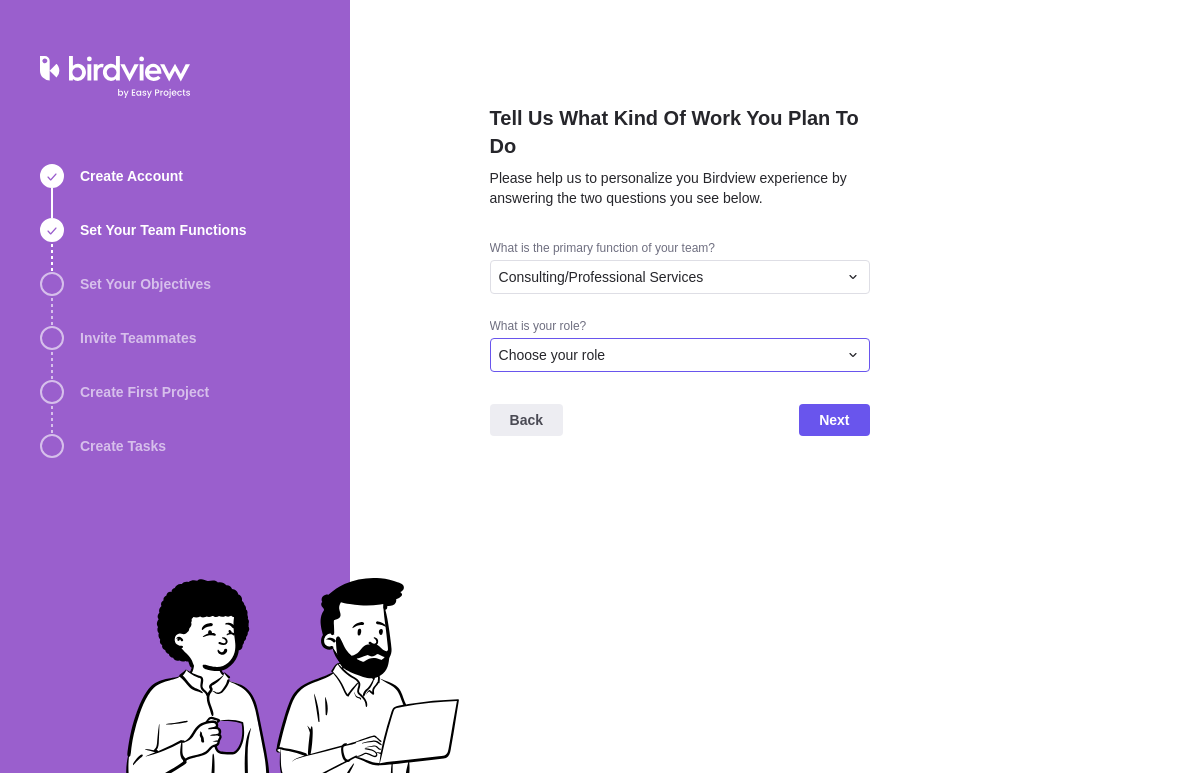 click on "Choose your role" at bounding box center (680, 355) 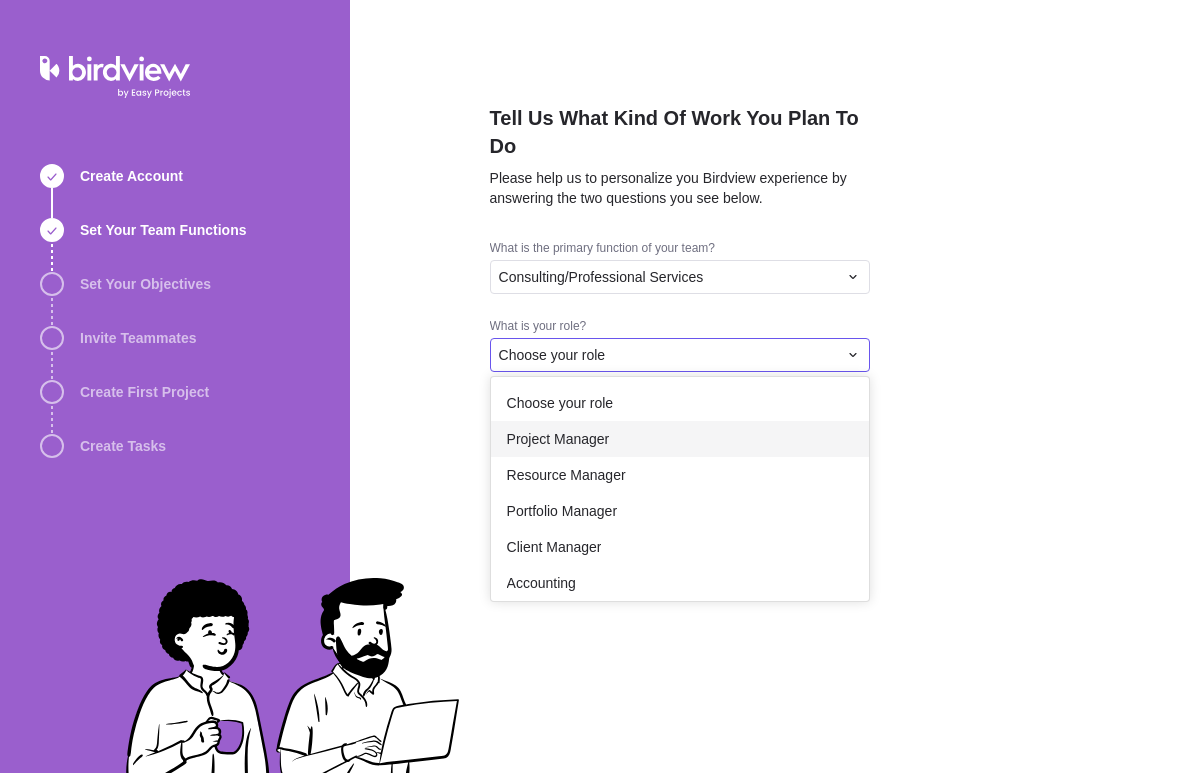 click on "Project Manager" at bounding box center (558, 439) 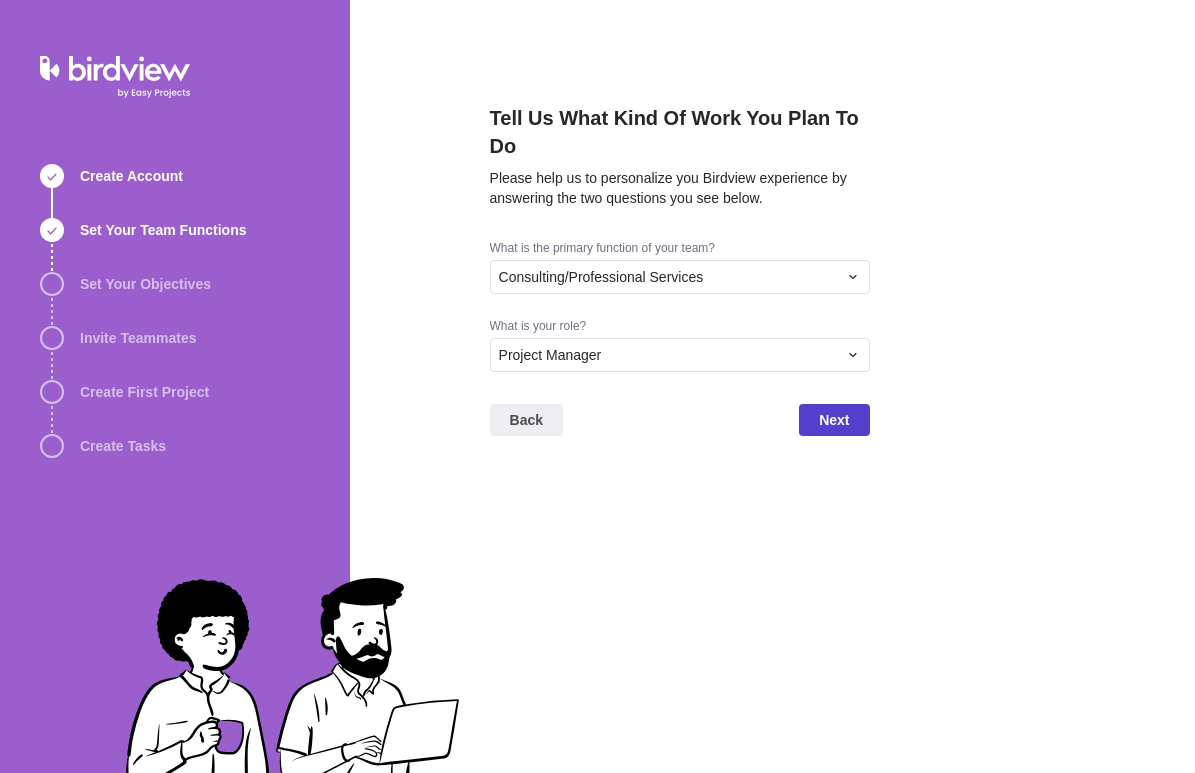 click on "Next" at bounding box center [834, 420] 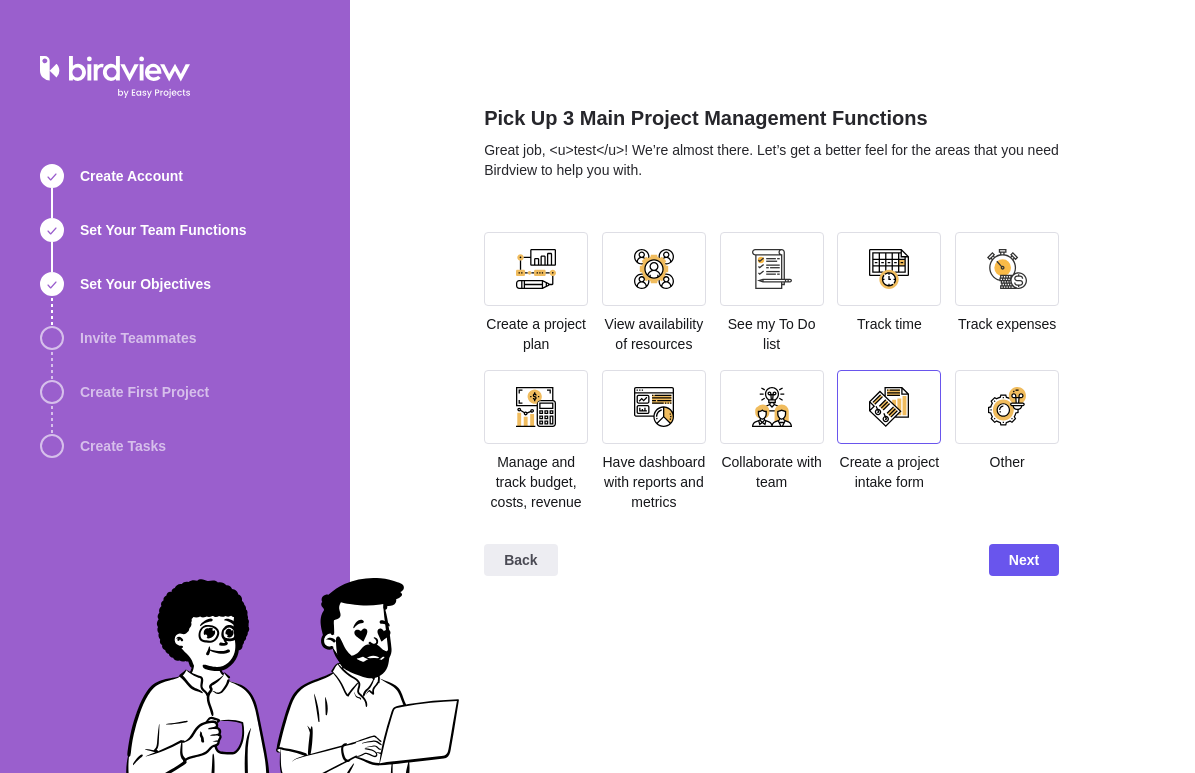 click at bounding box center (889, 407) 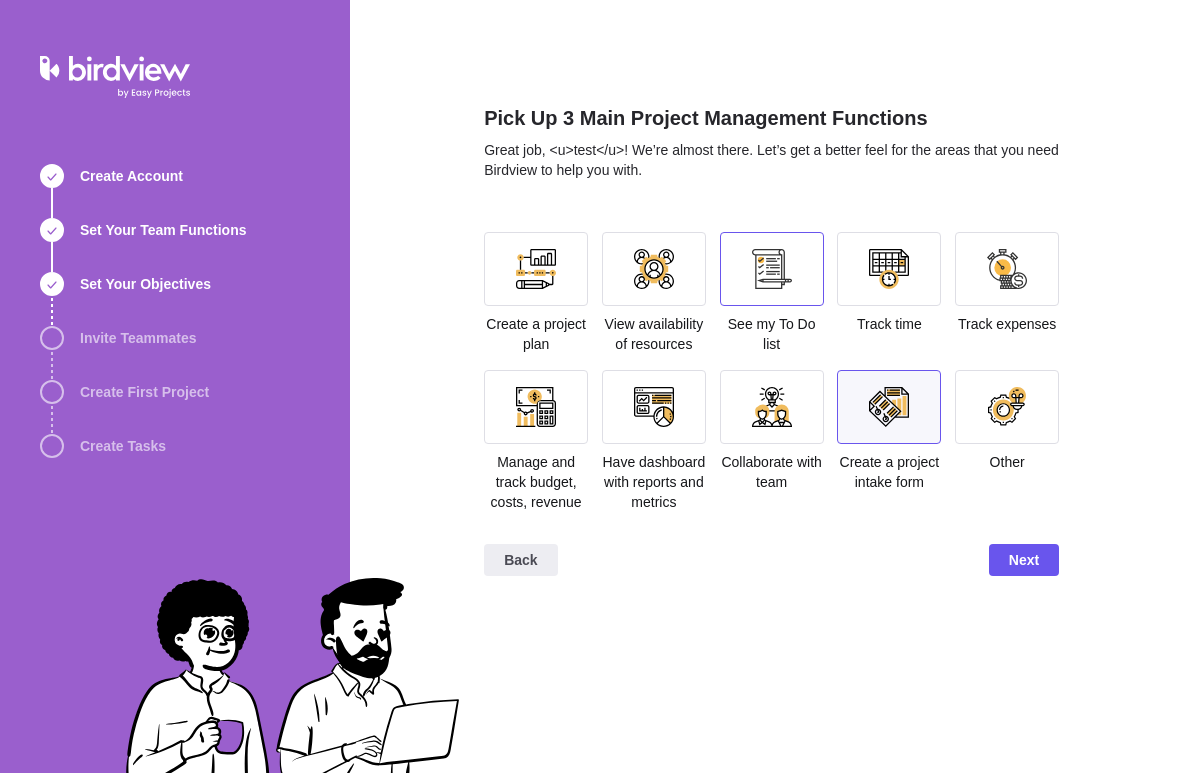 click at bounding box center (772, 269) 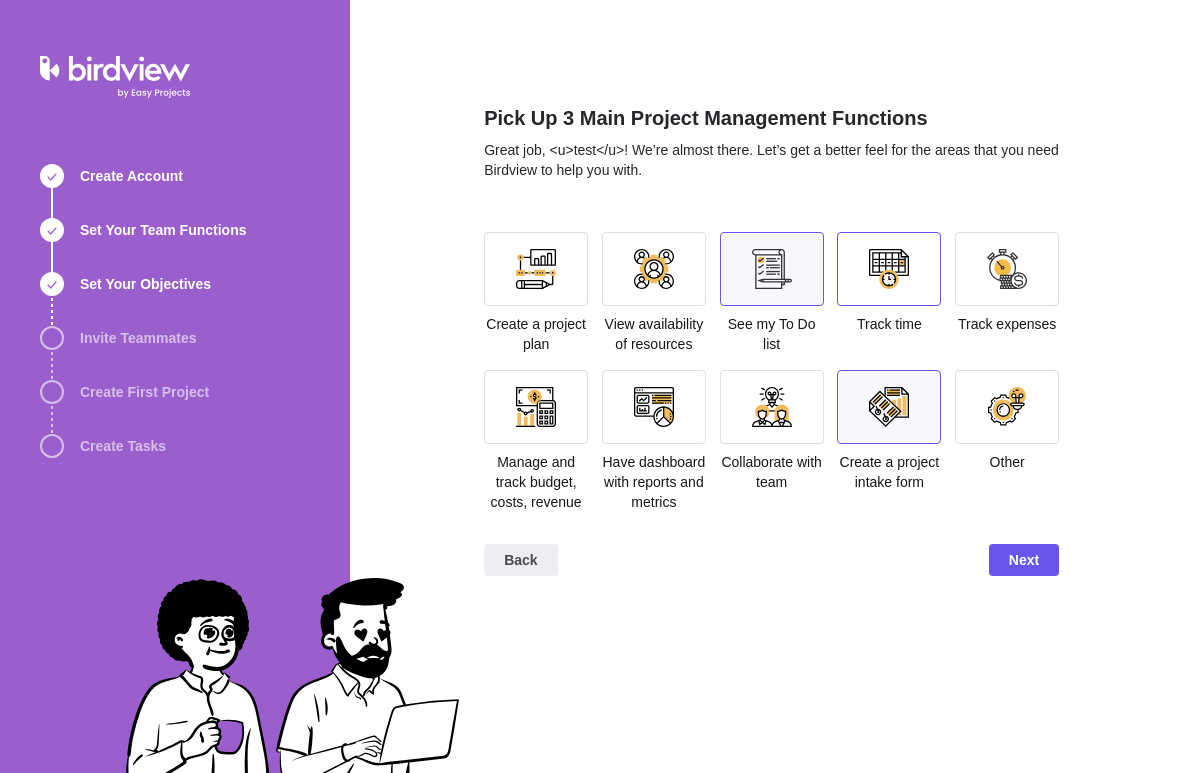 click at bounding box center [889, 269] 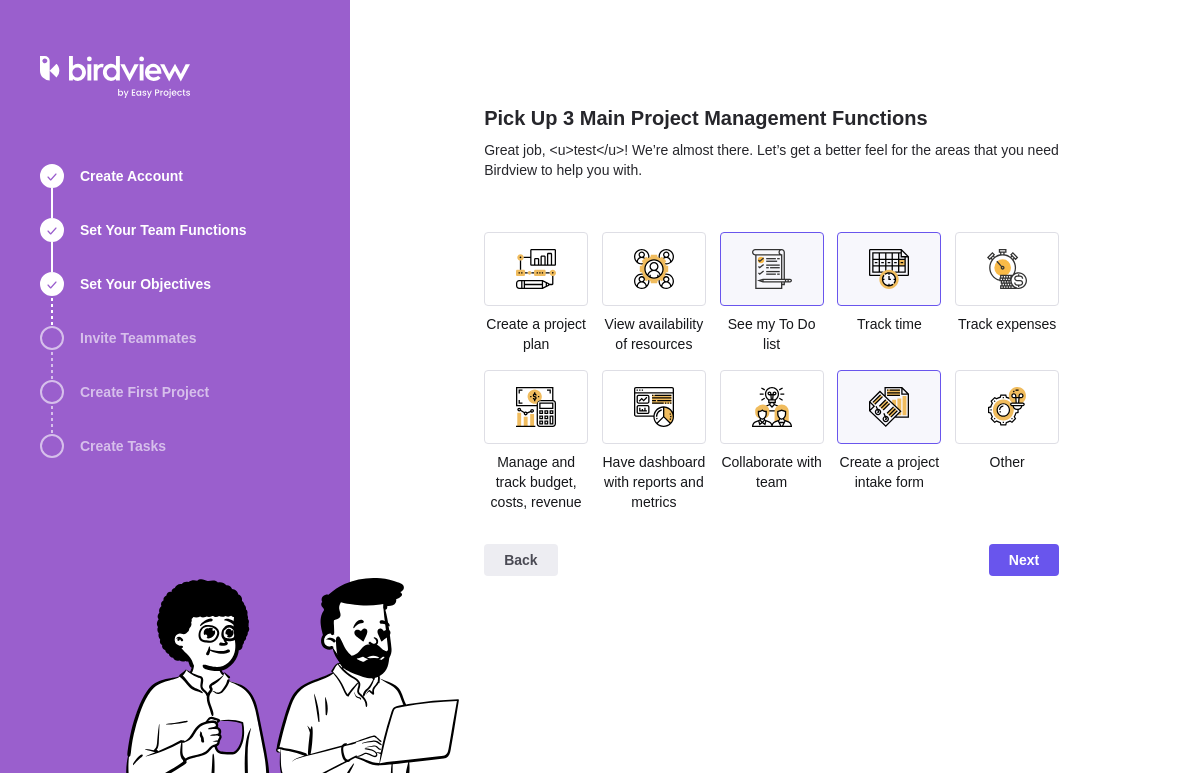 click at bounding box center (1007, 269) 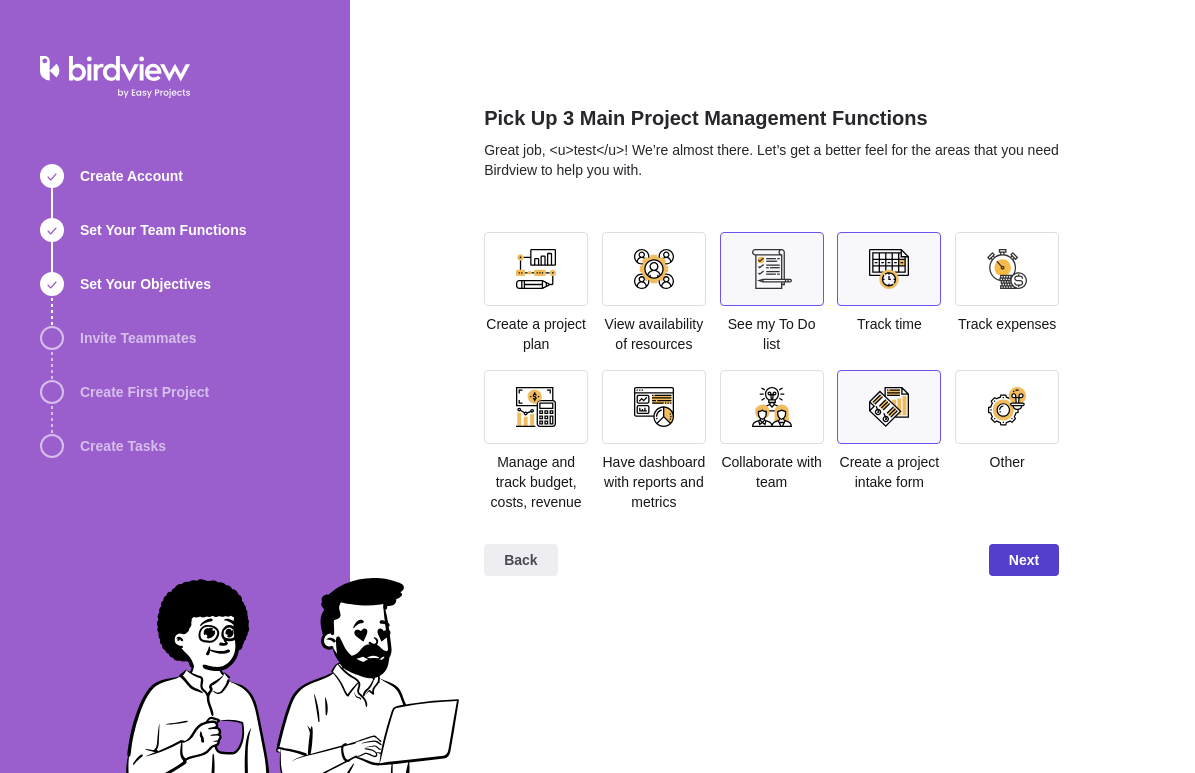click on "Next" at bounding box center [1024, 560] 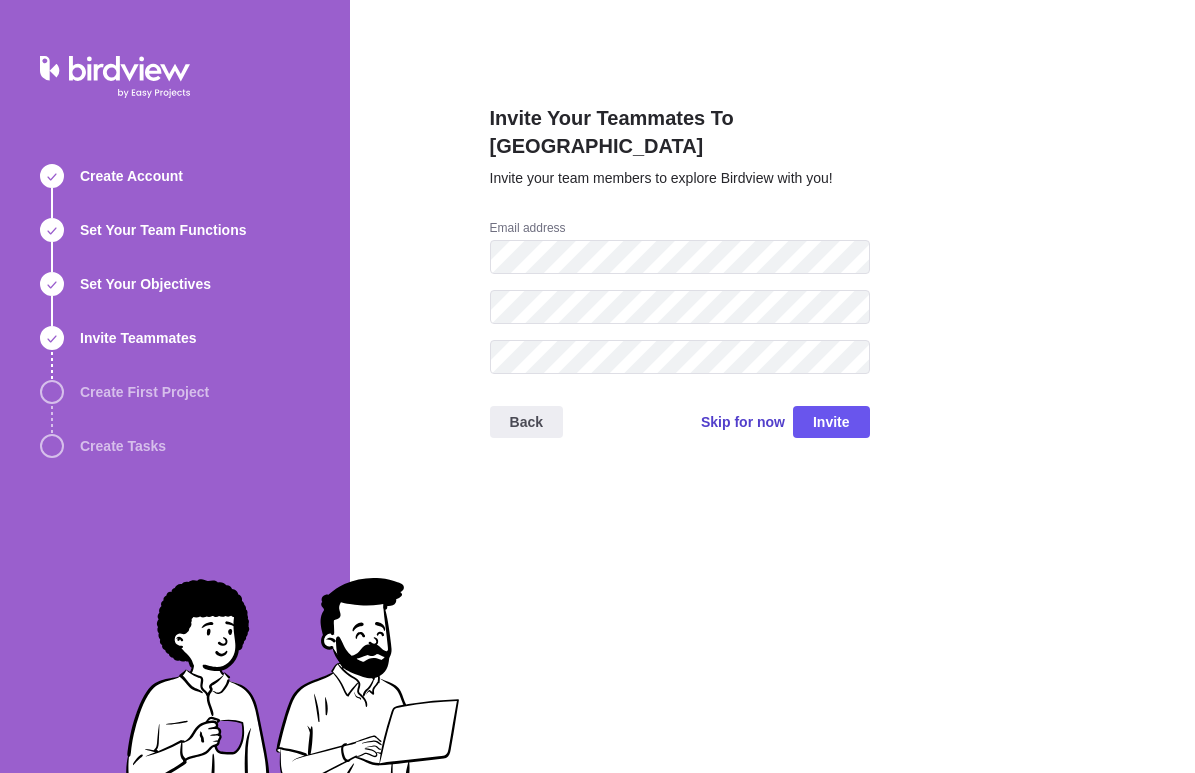 click on "Skip for now" at bounding box center (743, 422) 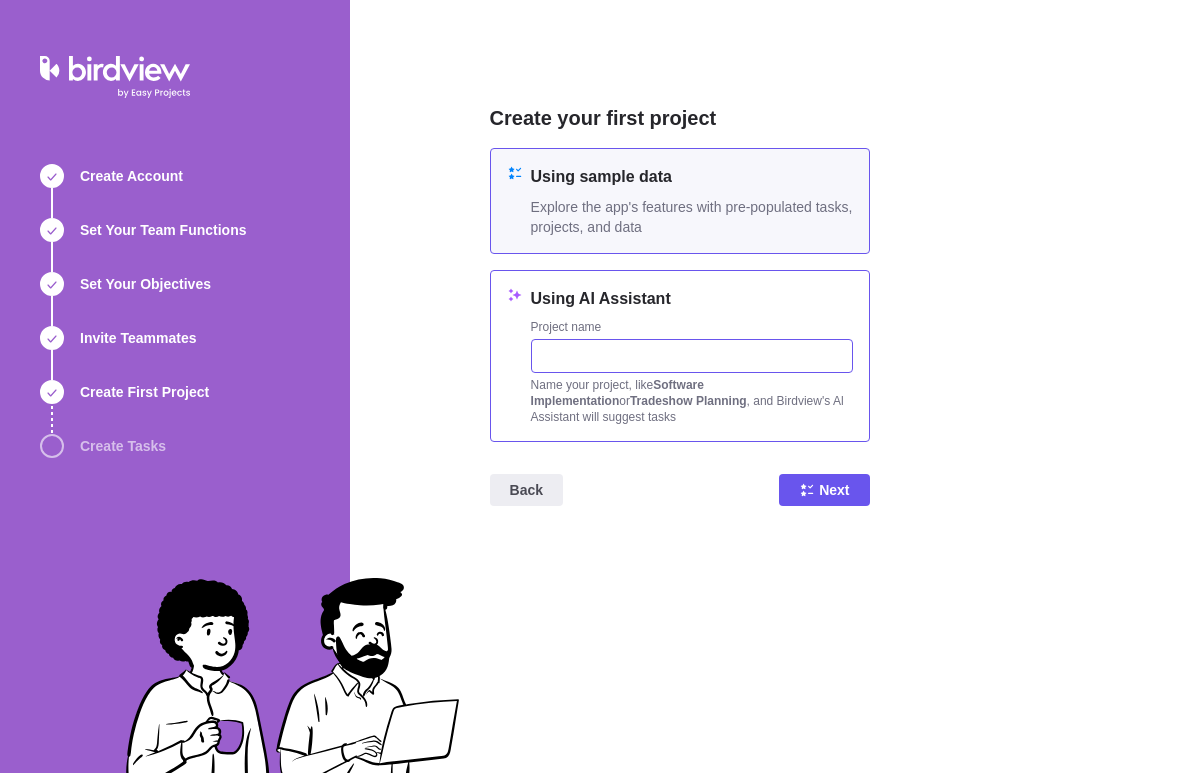 click at bounding box center [692, 356] 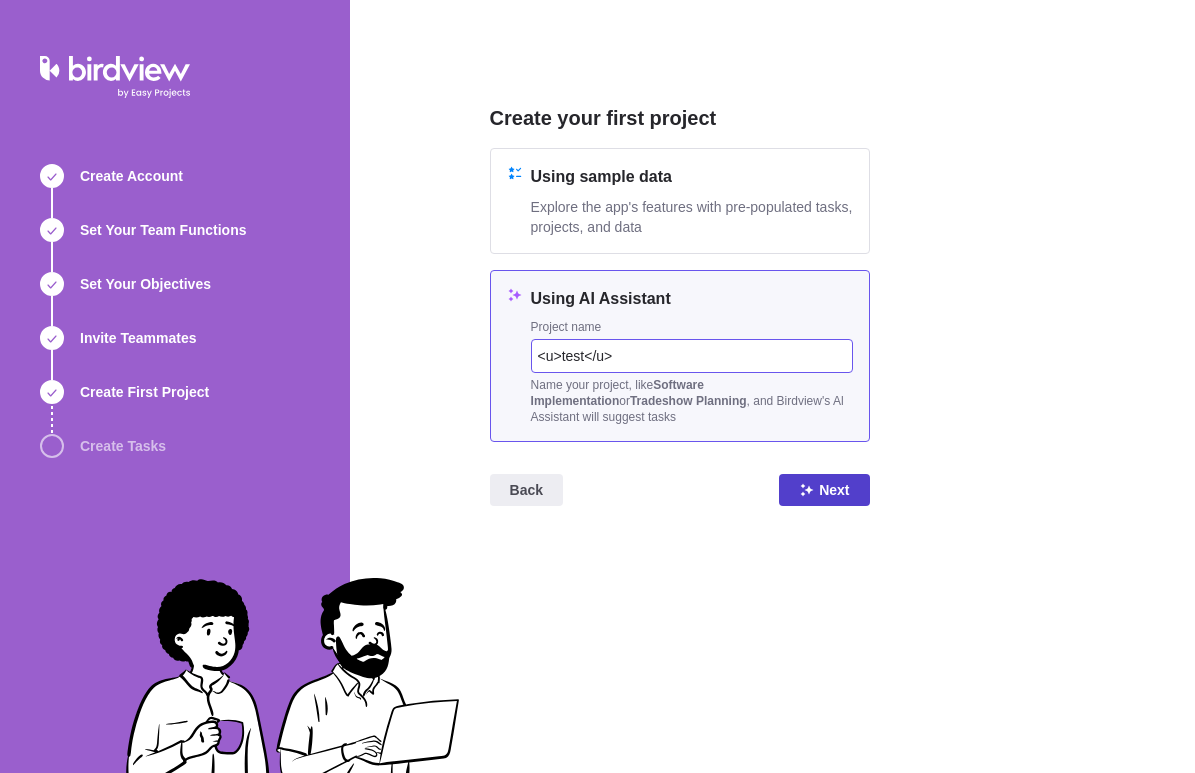 type on "<u>test</u>" 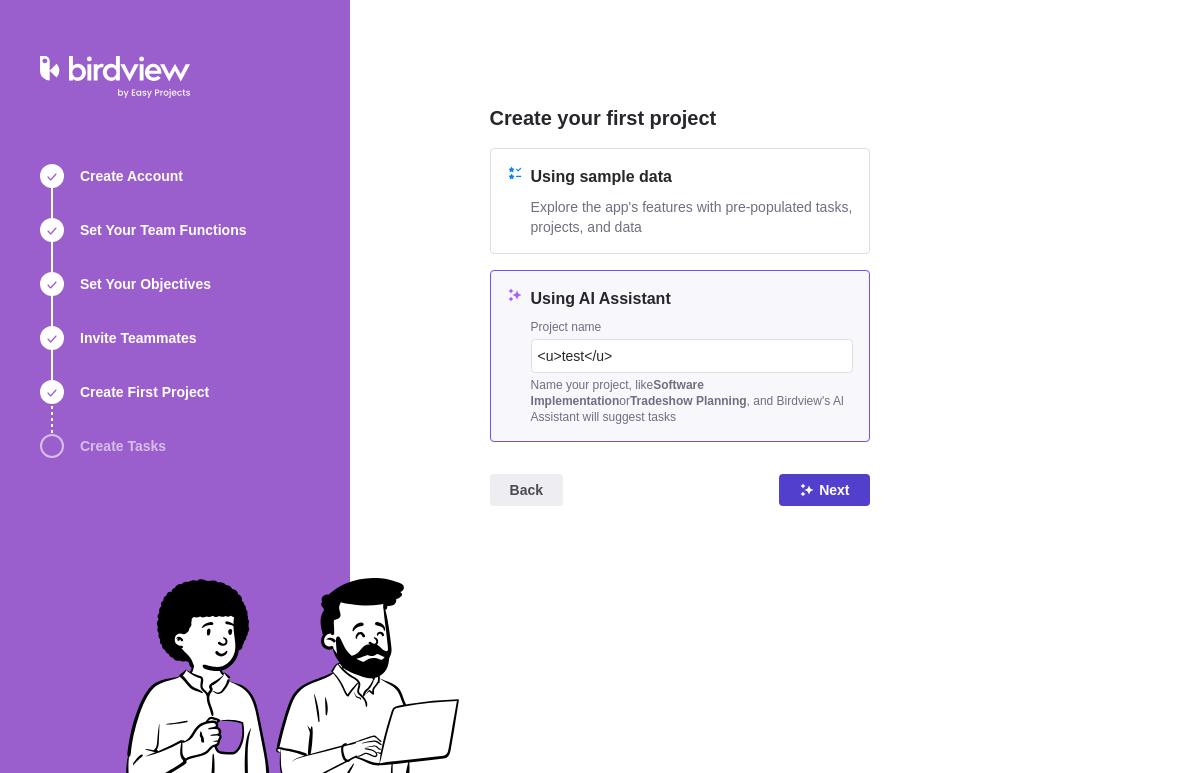 click on "Next" at bounding box center (834, 490) 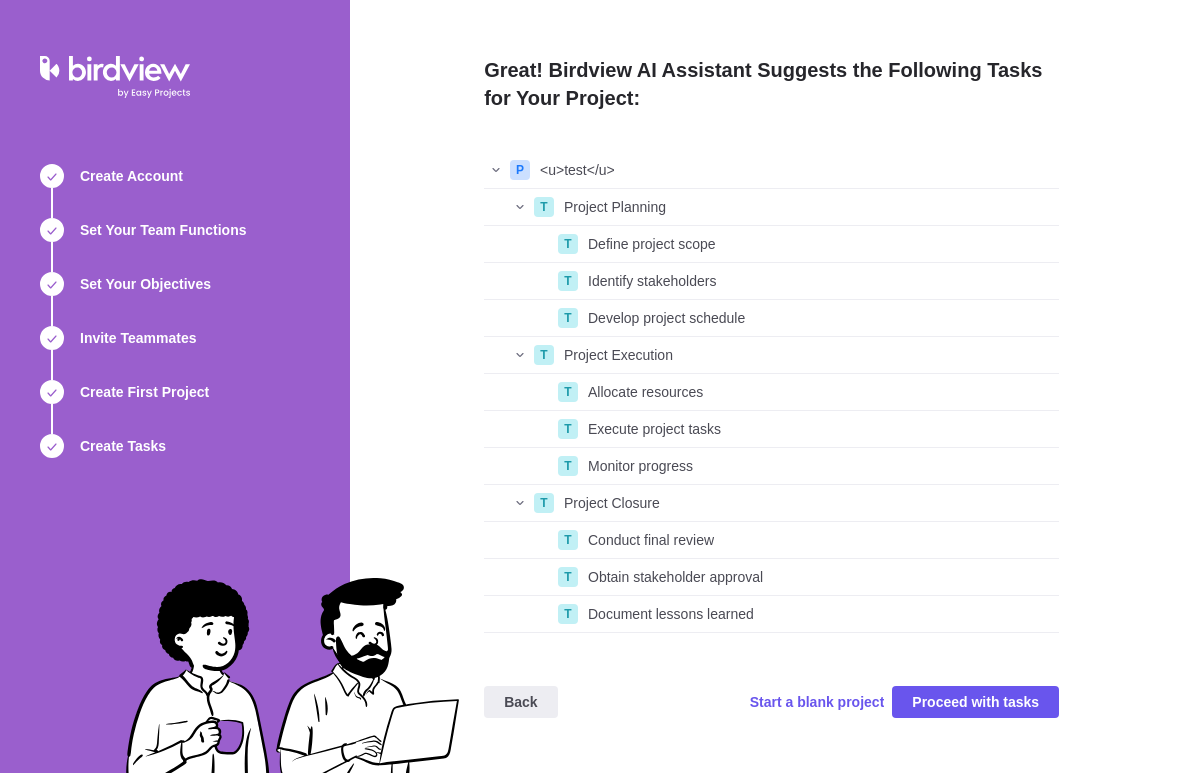 scroll, scrollTop: 1, scrollLeft: 1, axis: both 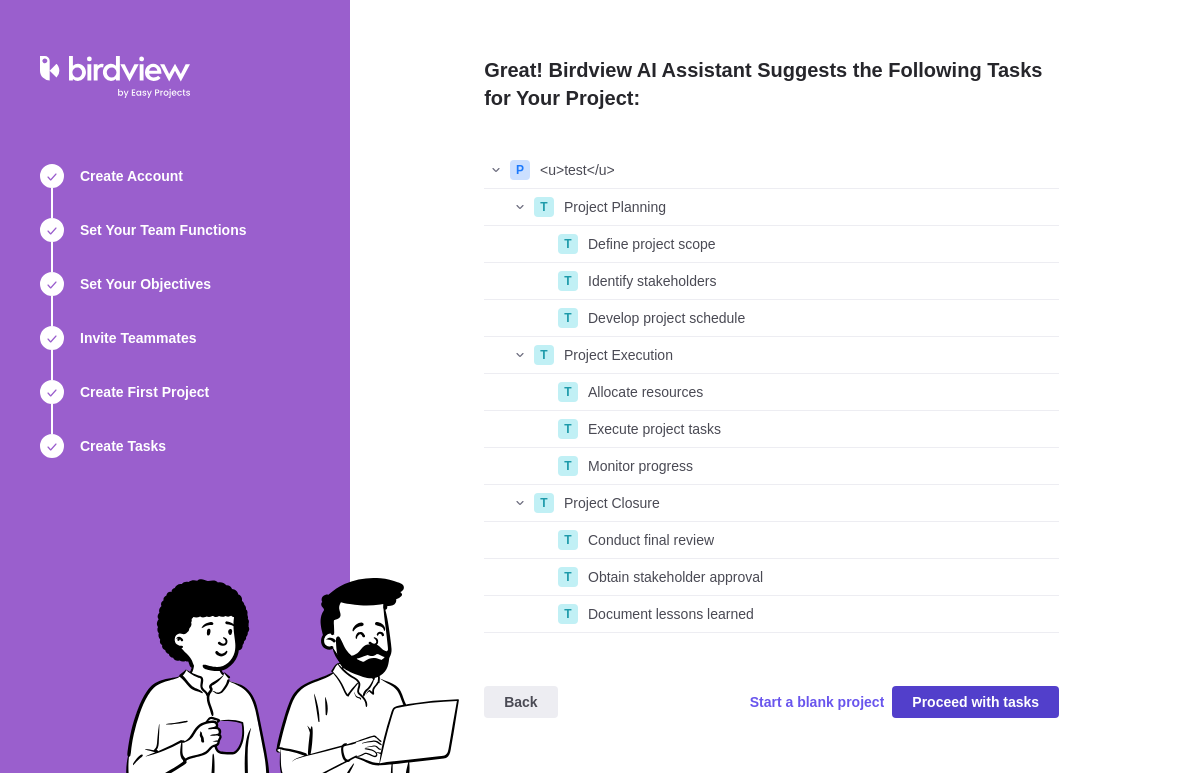 click on "Proceed with tasks" at bounding box center (975, 702) 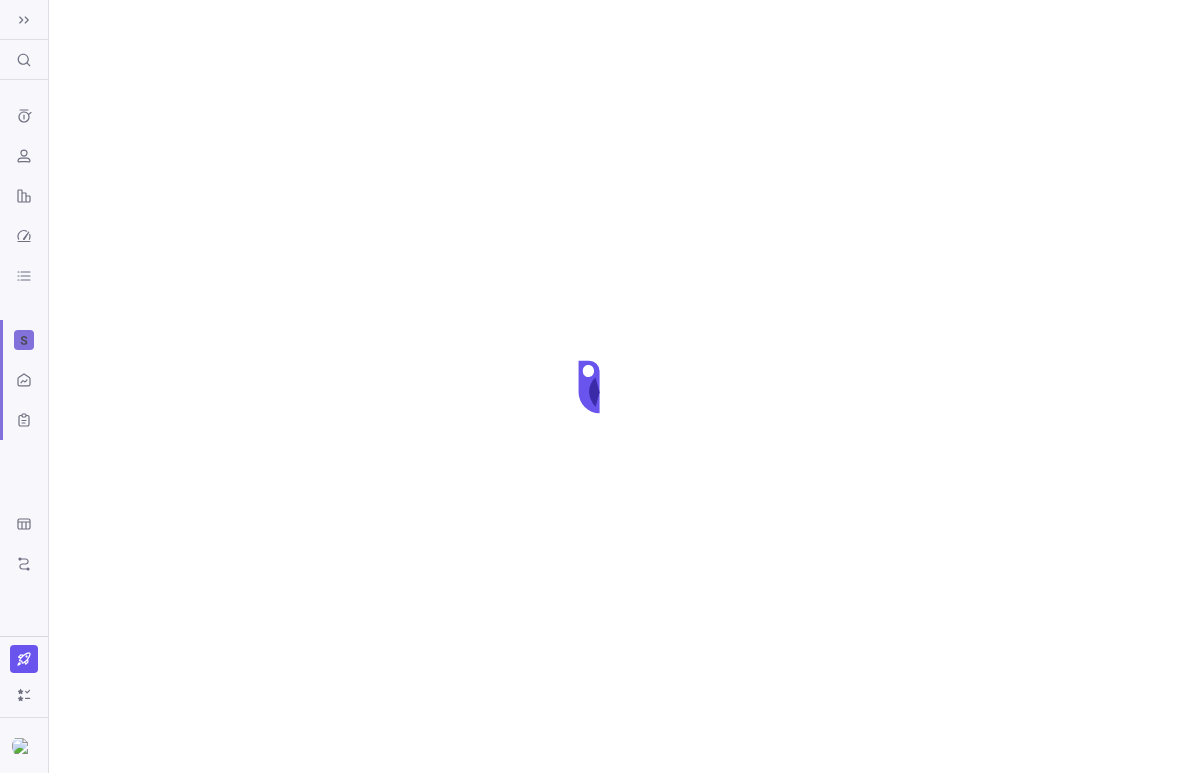 scroll, scrollTop: 0, scrollLeft: 0, axis: both 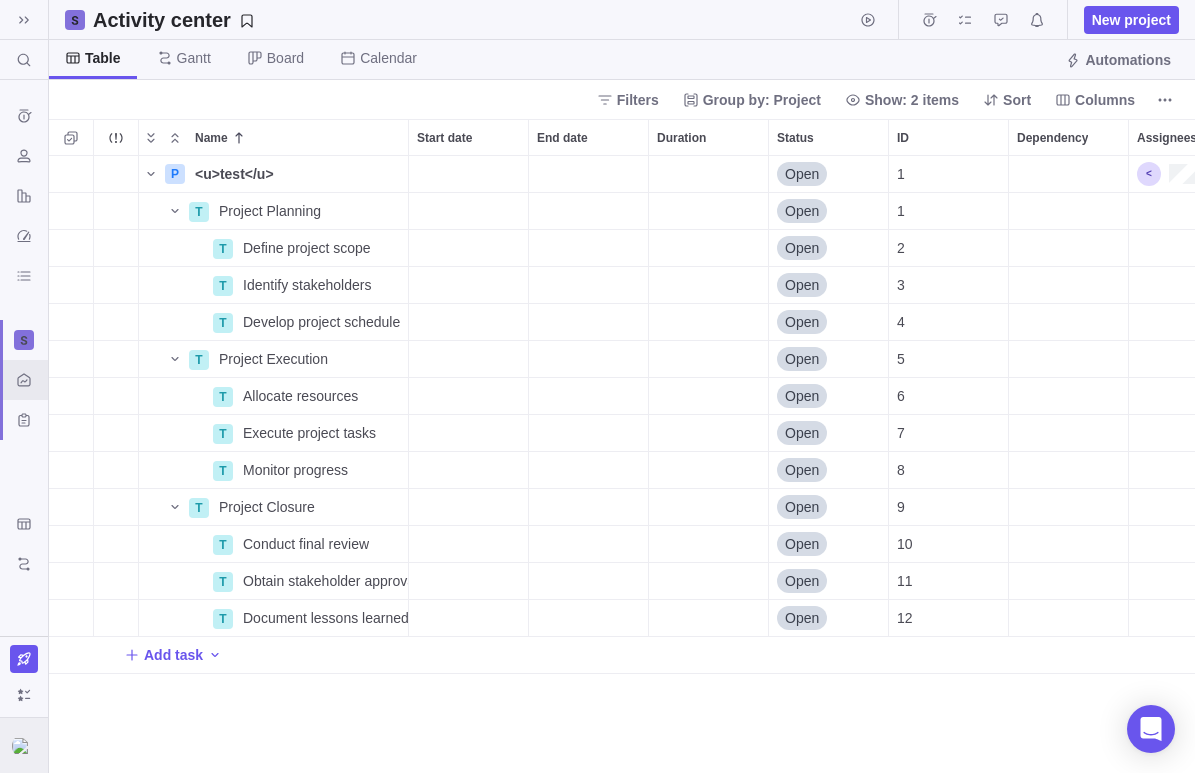 click at bounding box center [24, 746] 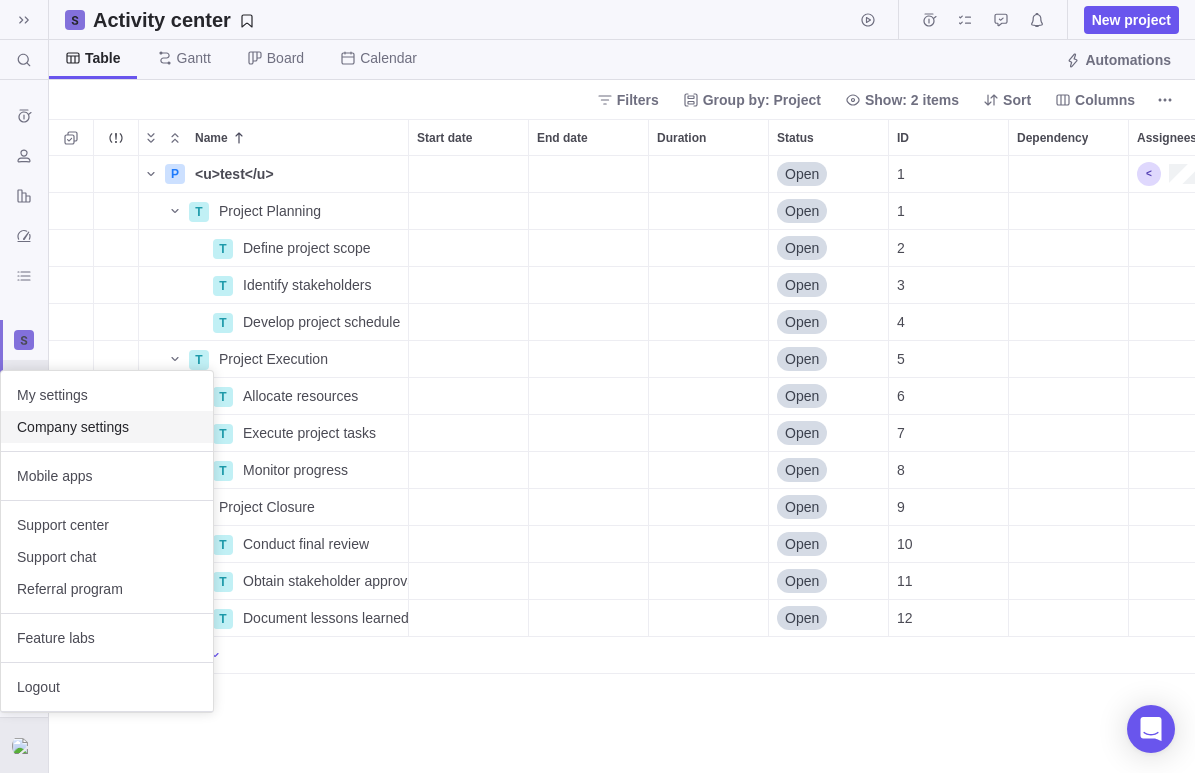 click on "Company settings" at bounding box center [107, 427] 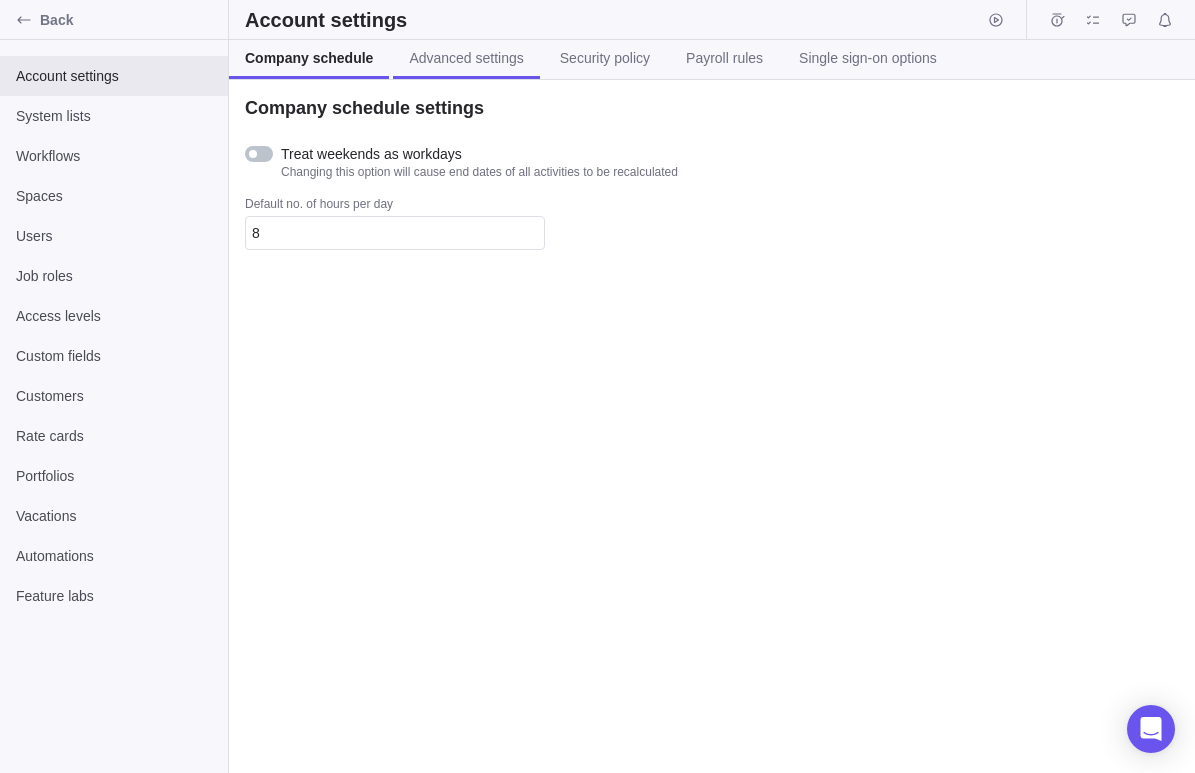 click on "Advanced settings" at bounding box center (466, 59) 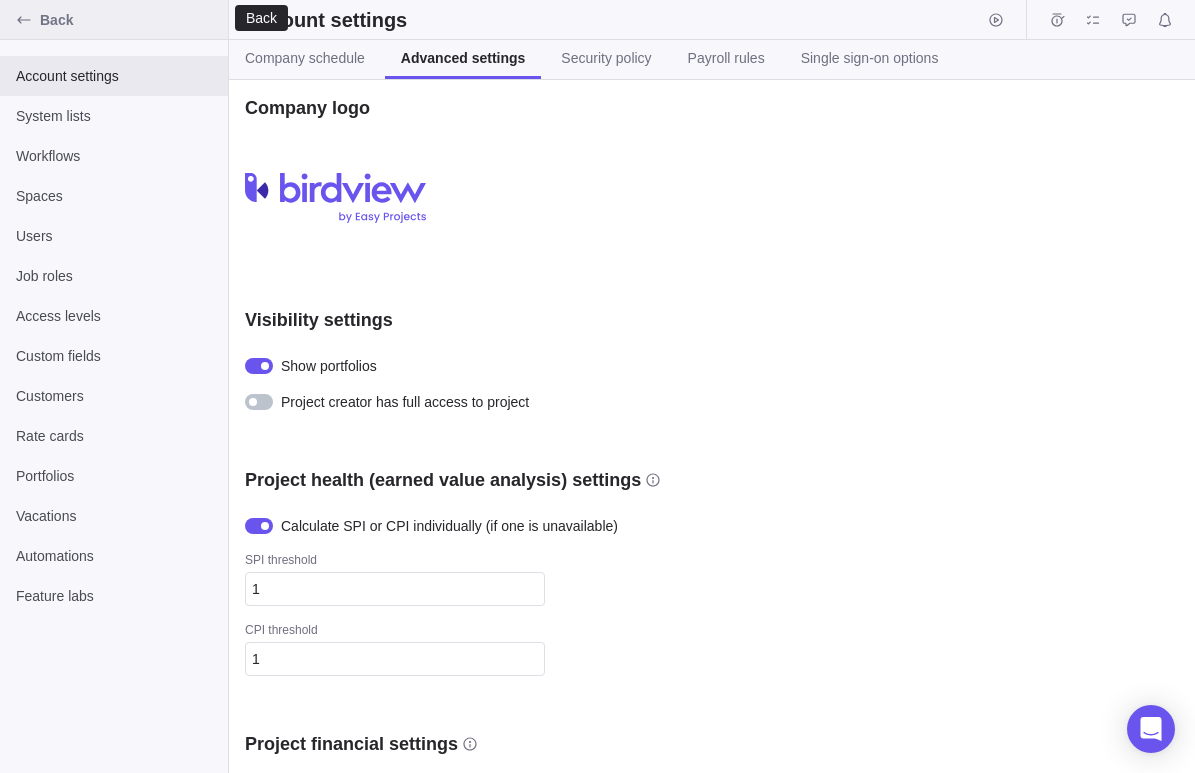 click at bounding box center (24, 20) 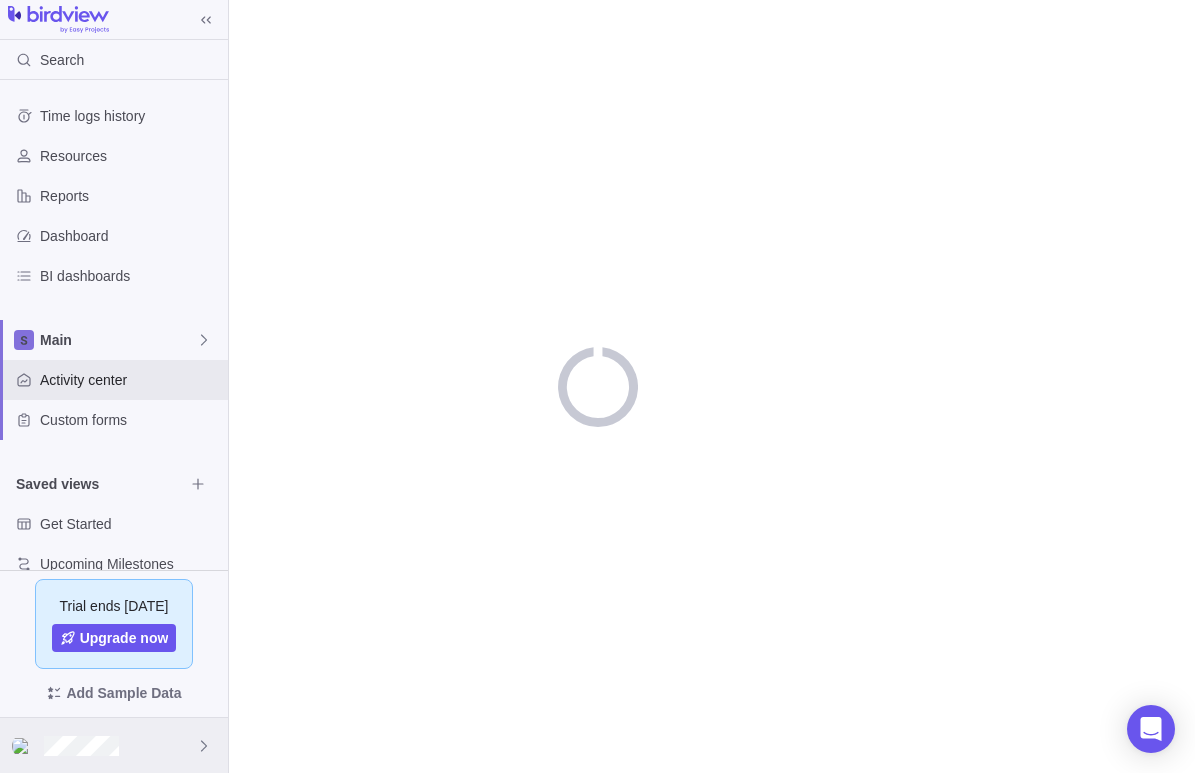 click 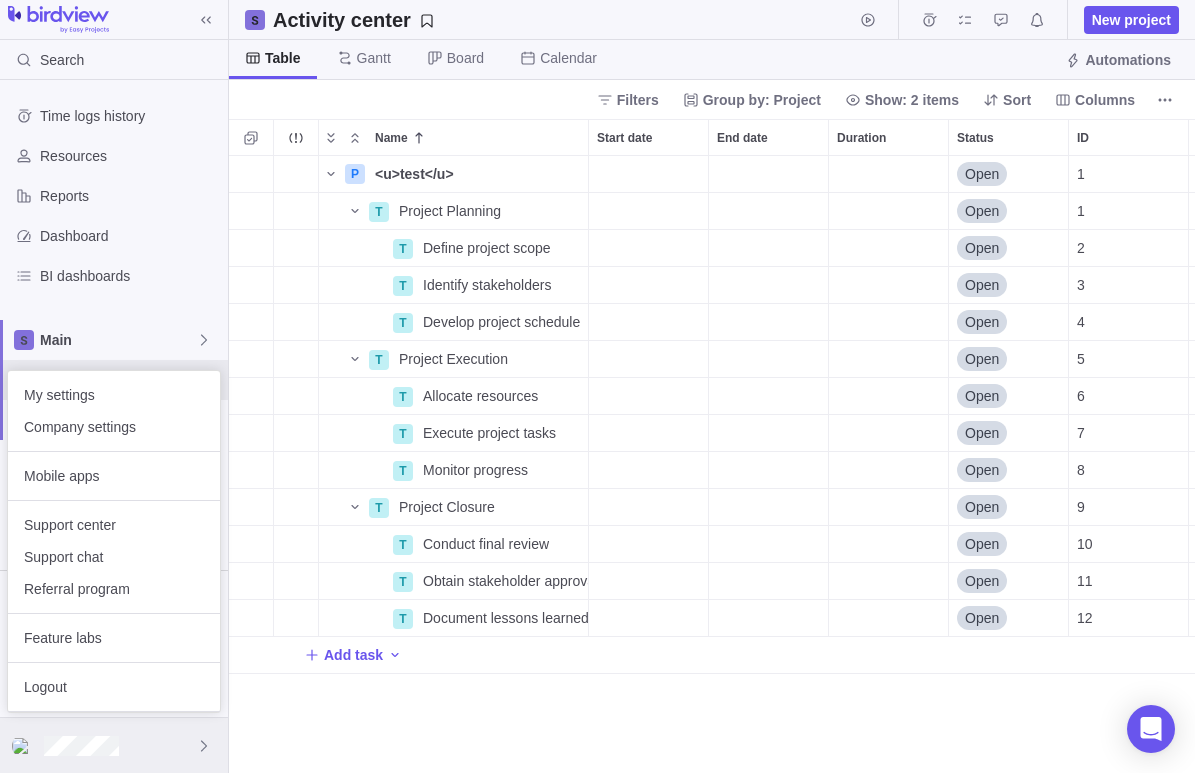 scroll, scrollTop: 1, scrollLeft: 1, axis: both 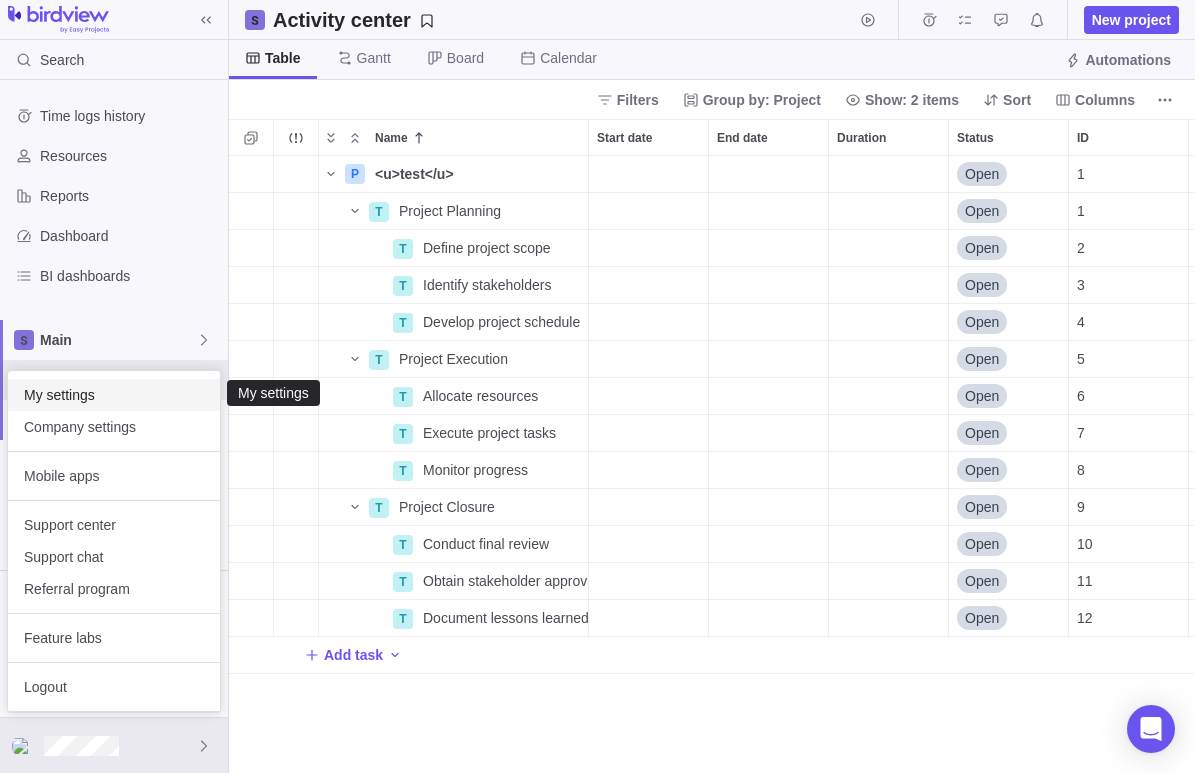 click on "My settings" at bounding box center (114, 395) 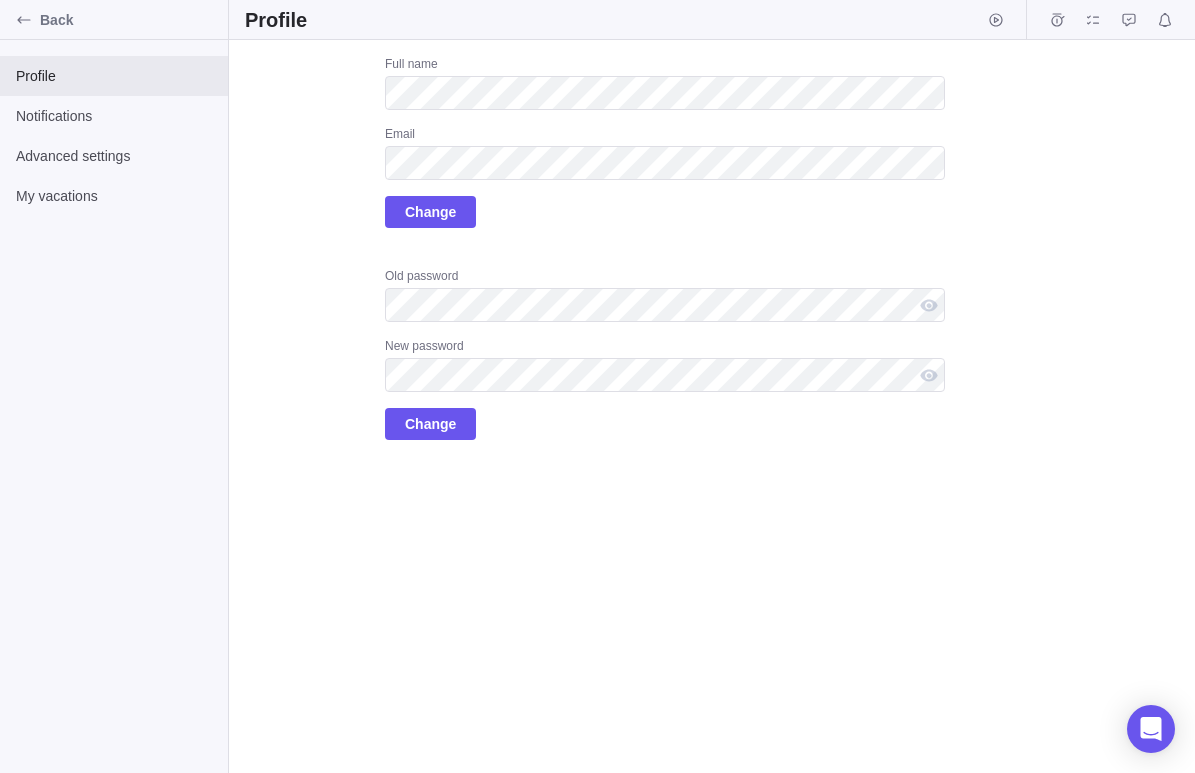 click on "Upload Full name Email Change Old password New password Change" at bounding box center (712, 406) 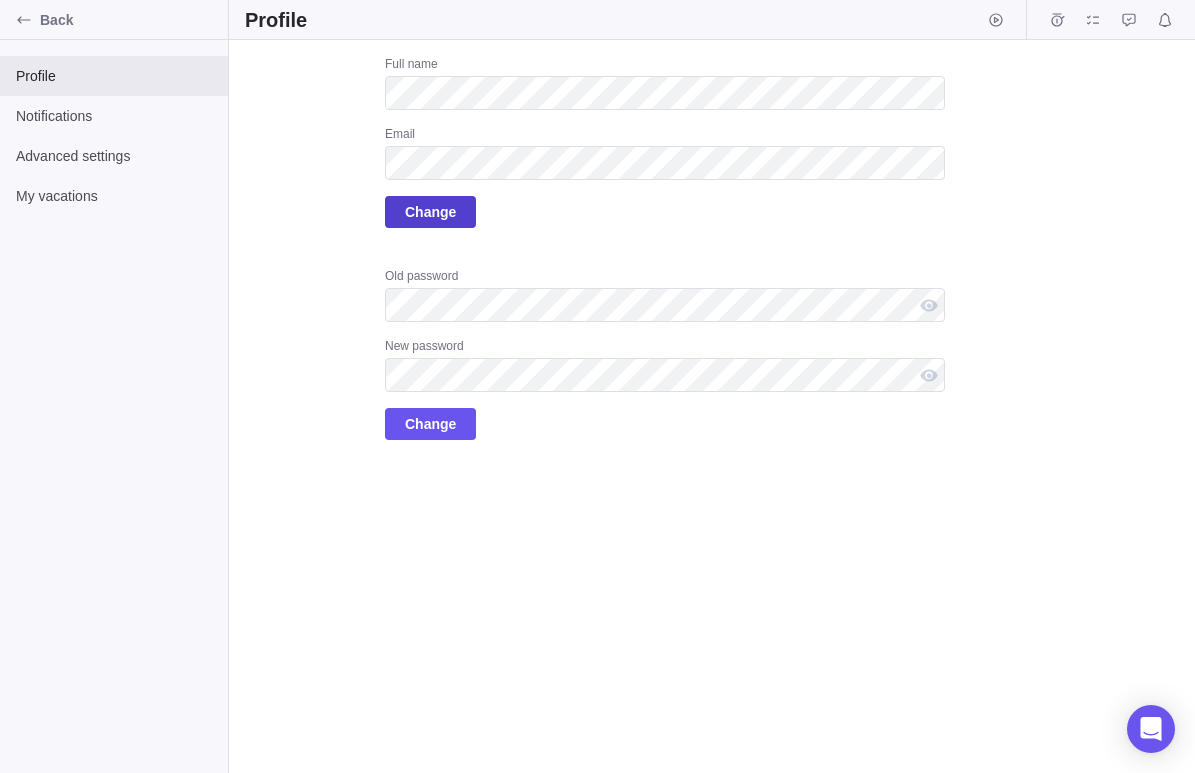 click on "Change" at bounding box center (430, 212) 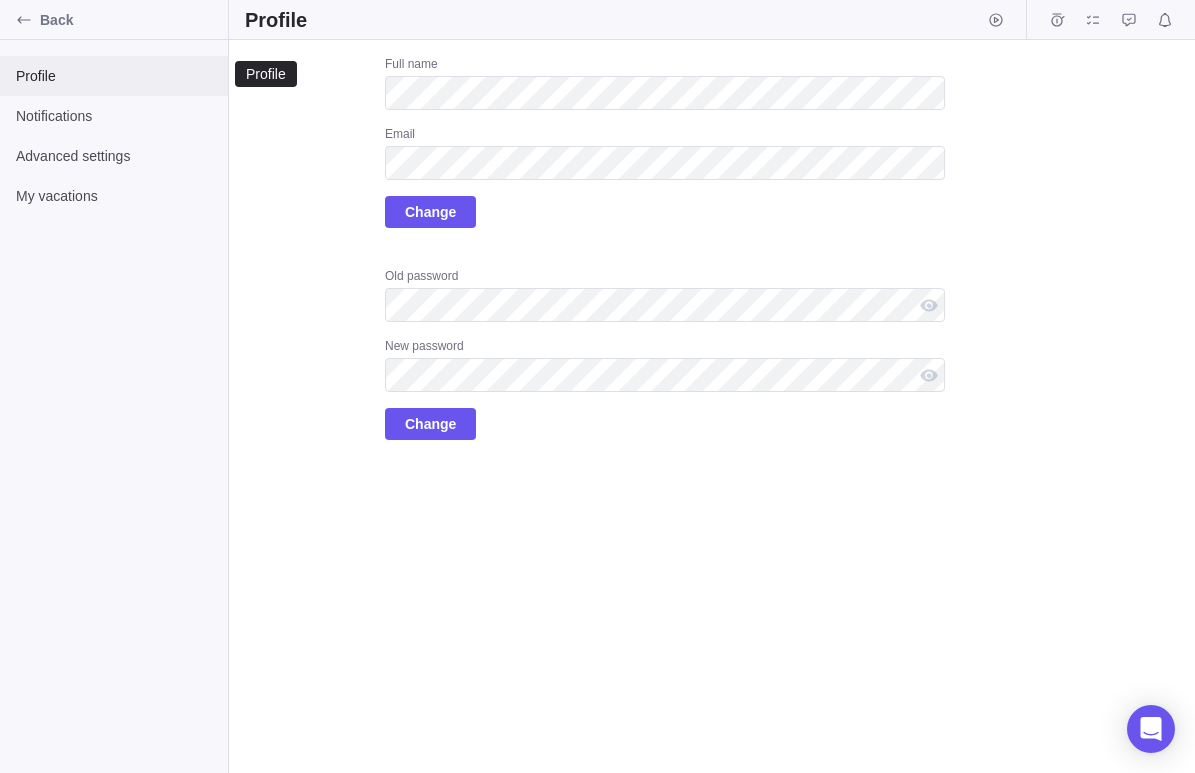 click on "Profile" at bounding box center (114, 76) 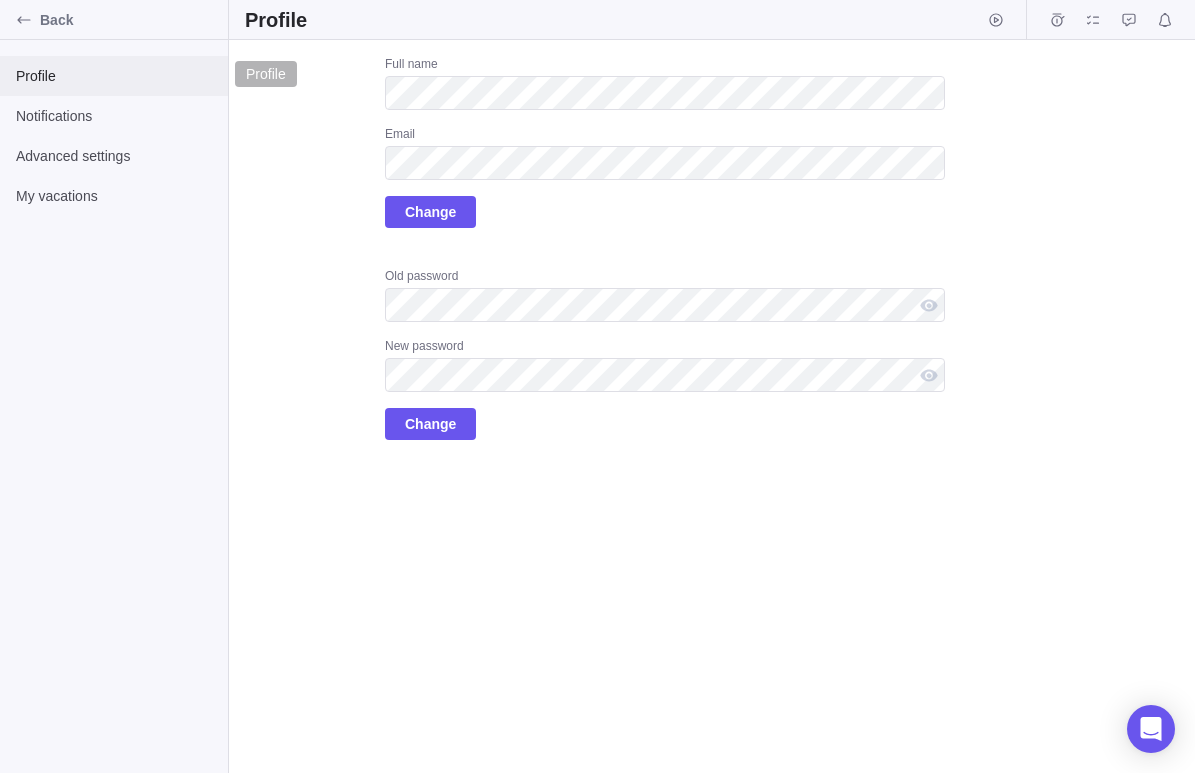 click on "Profile" at bounding box center (114, 76) 